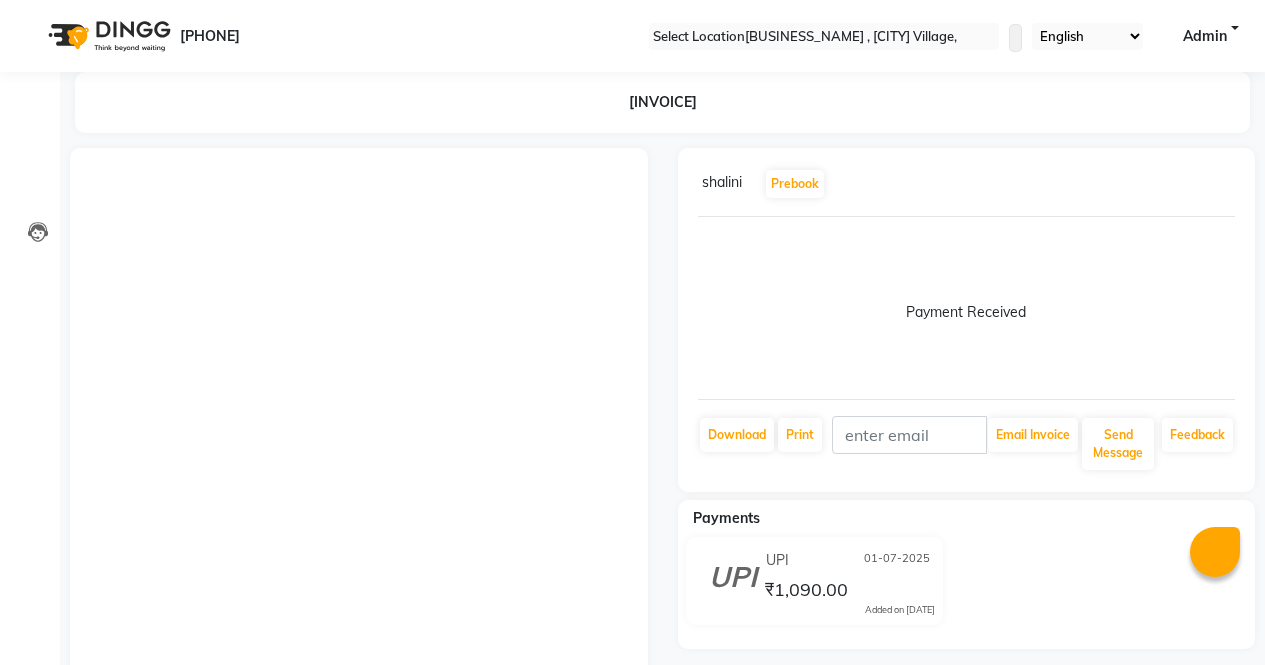 scroll, scrollTop: 0, scrollLeft: 0, axis: both 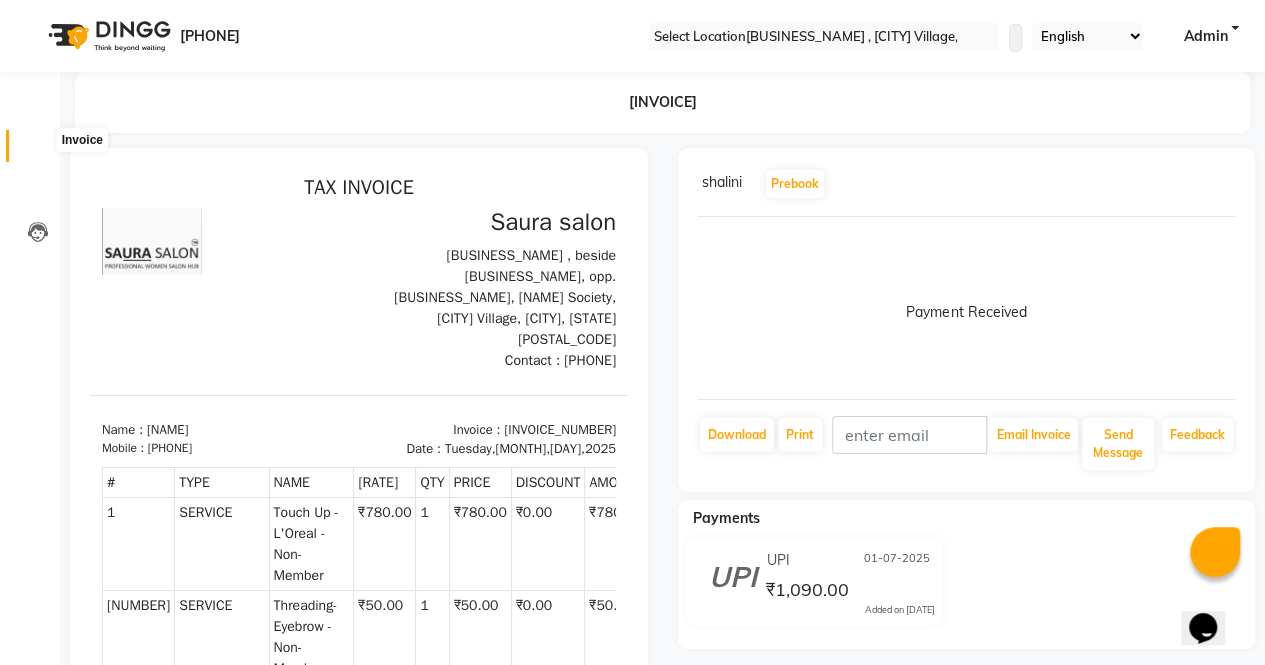 click at bounding box center [38, 151] 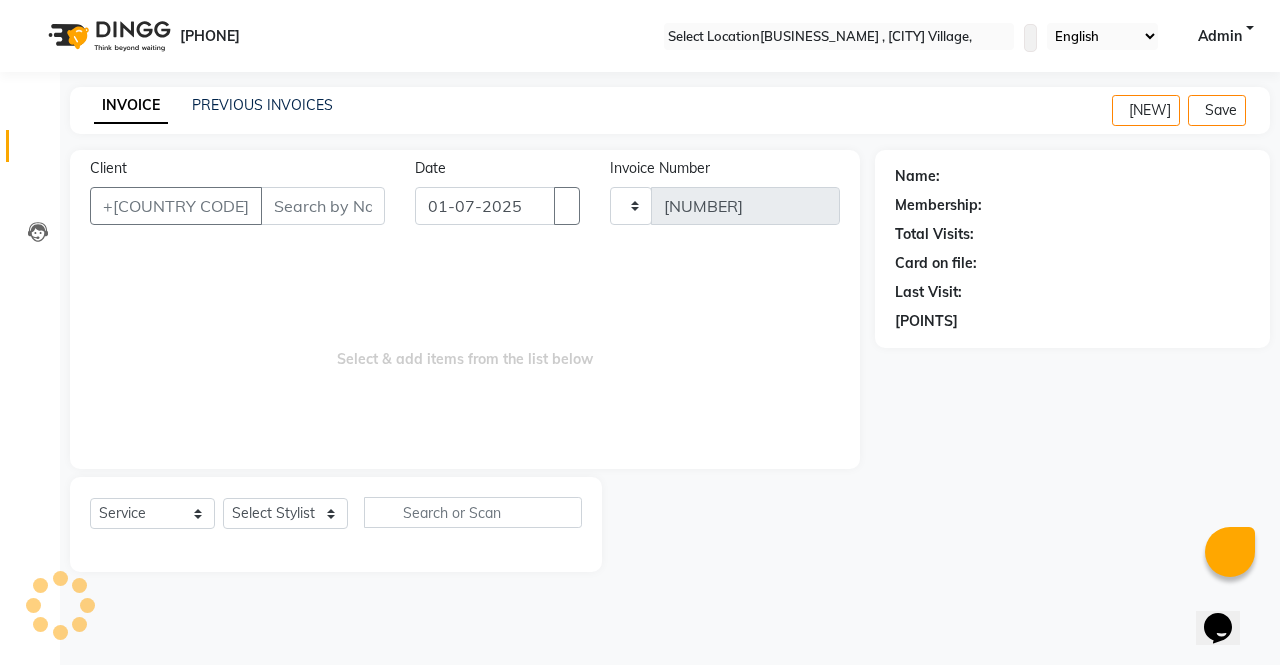 click on "Client" at bounding box center (323, 206) 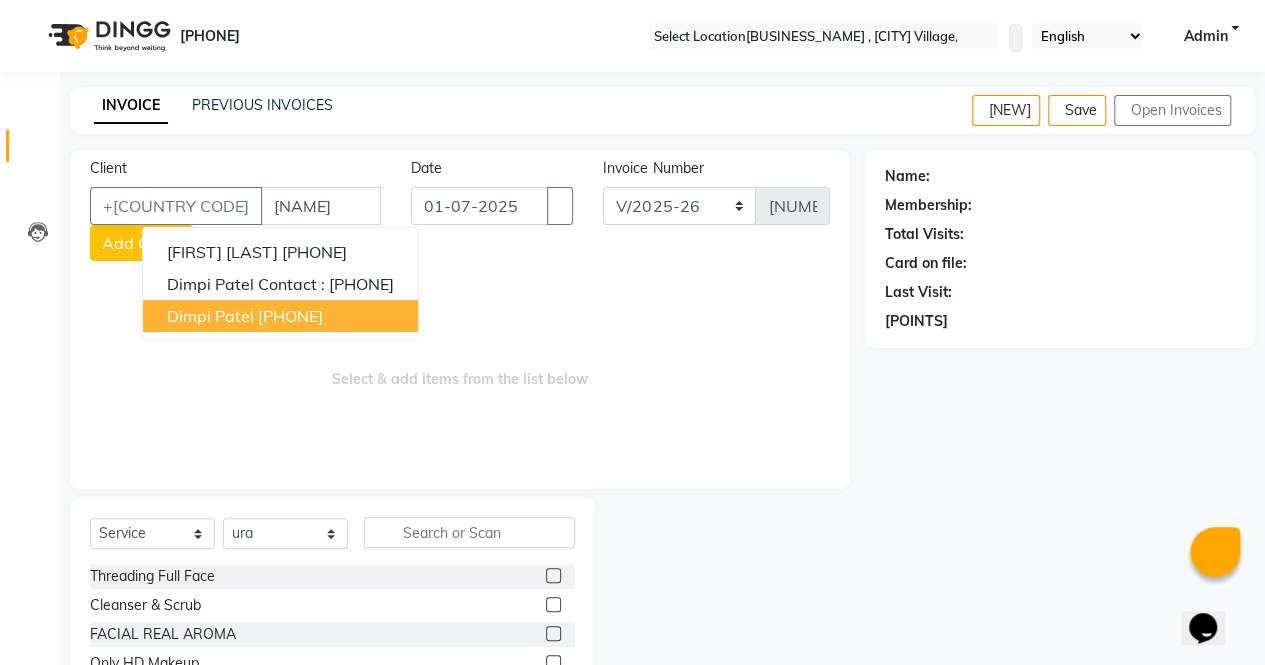 click on "[PHONE]" at bounding box center (290, 316) 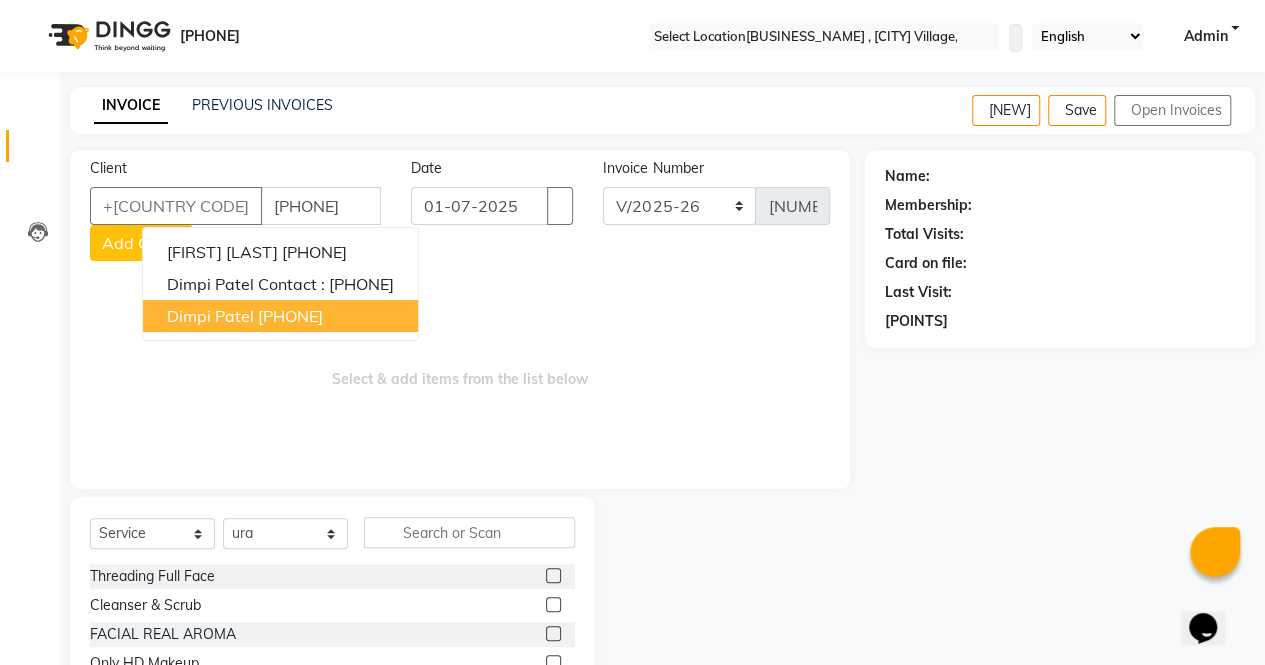 type on "[PHONE]" 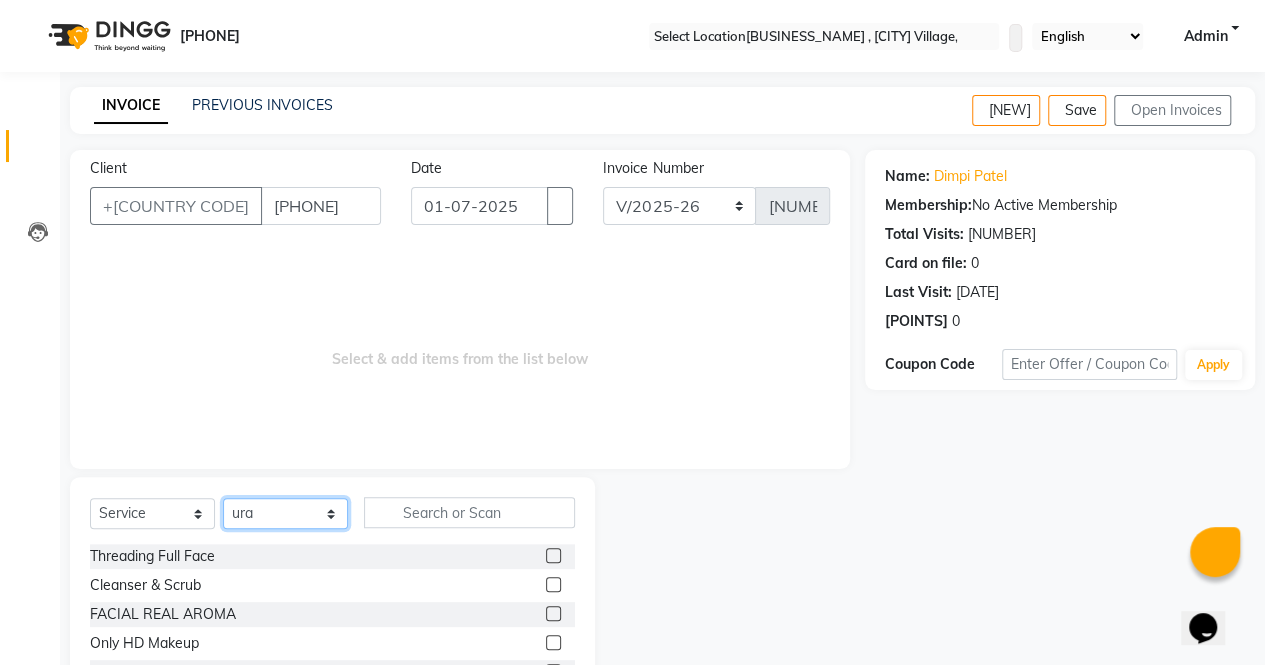 click on "Select Stylist [NAME] [NAME] [NAME] [NAME] [NAME] [NAME] [NAME] [NAME] [NAME] [NAME] [NAME] [NAME] [NAME] [NAME] [NAME] [NAME] [NAME]" at bounding box center (285, 513) 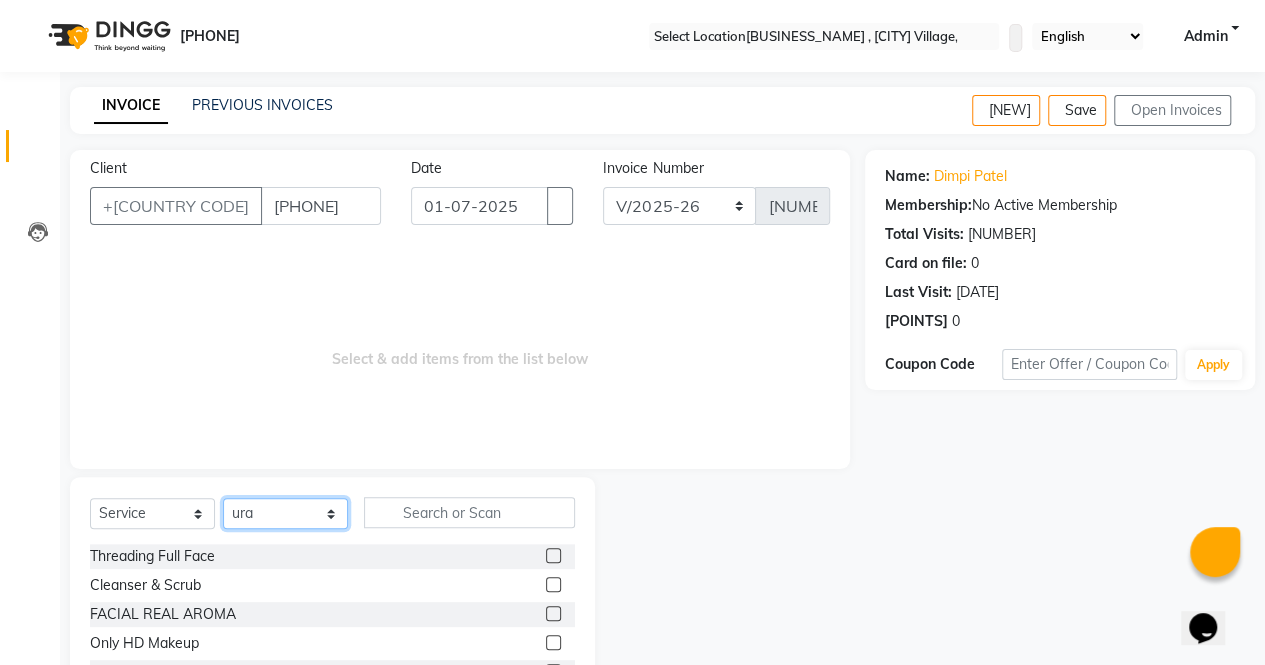select on "[NUMBER]" 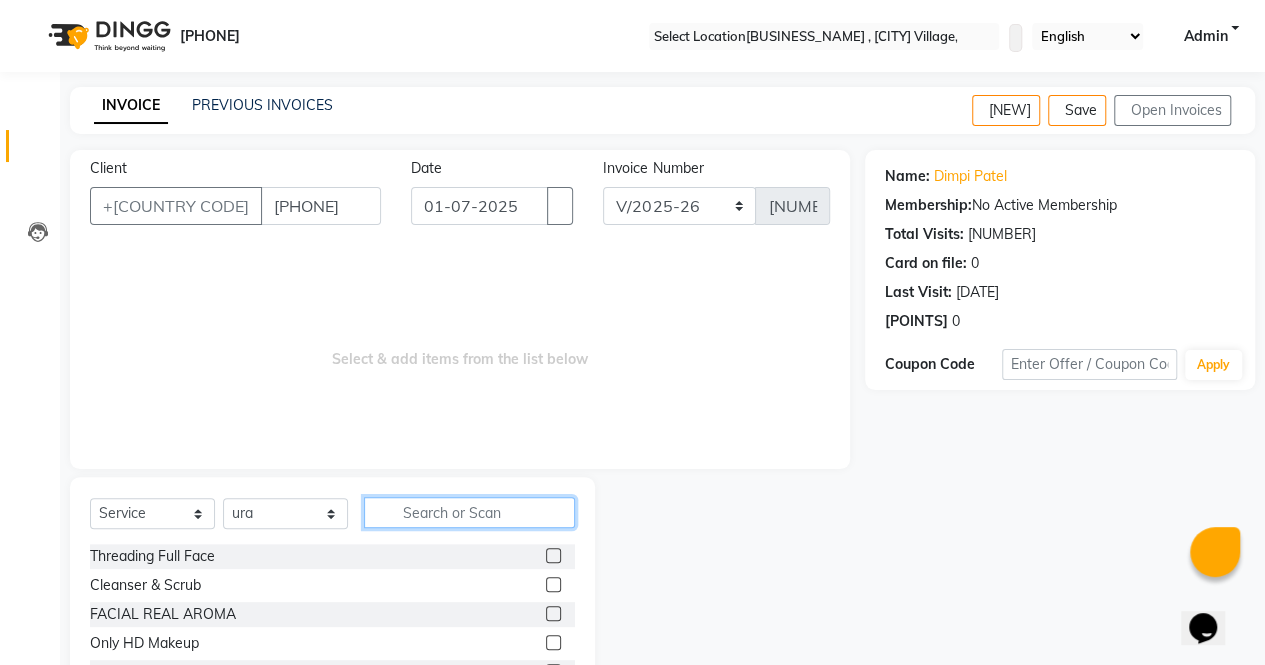 click at bounding box center (469, 512) 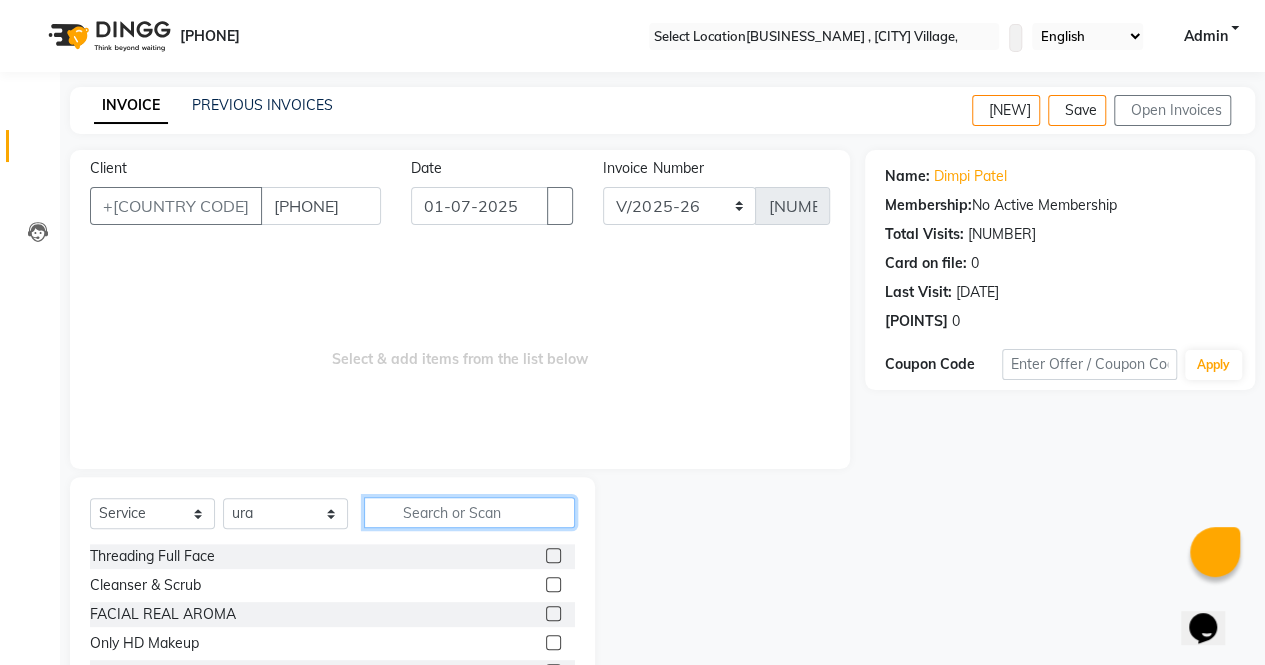 click at bounding box center [469, 512] 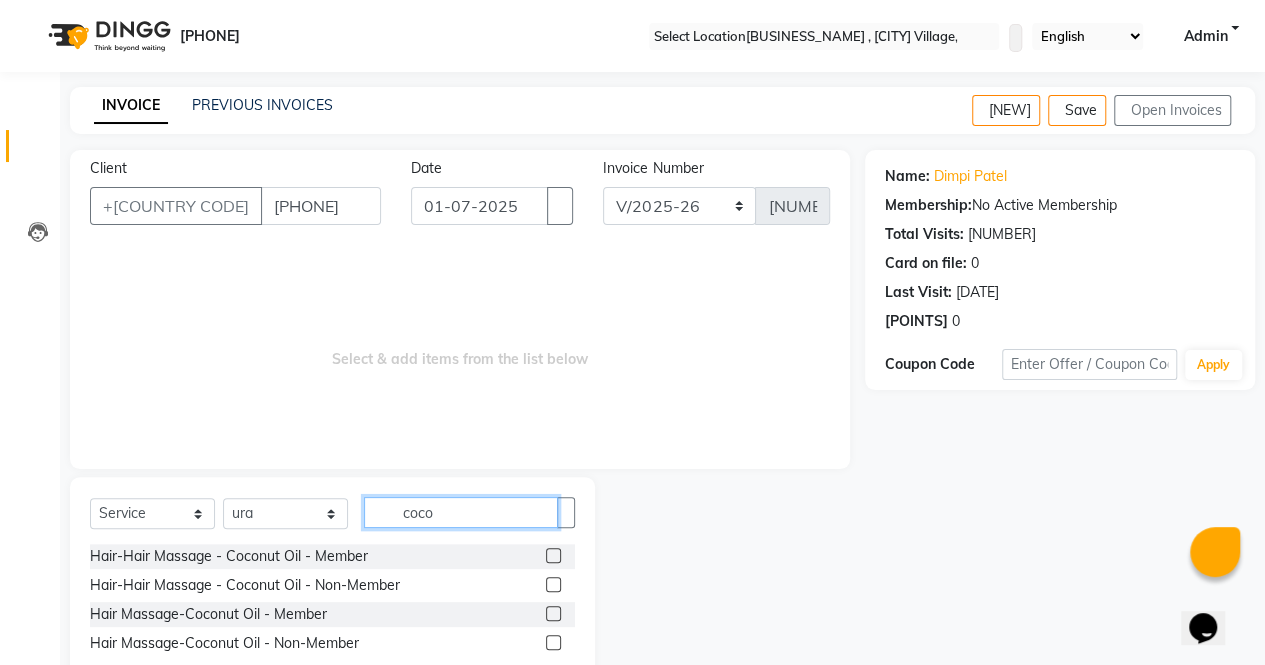 type on "coco" 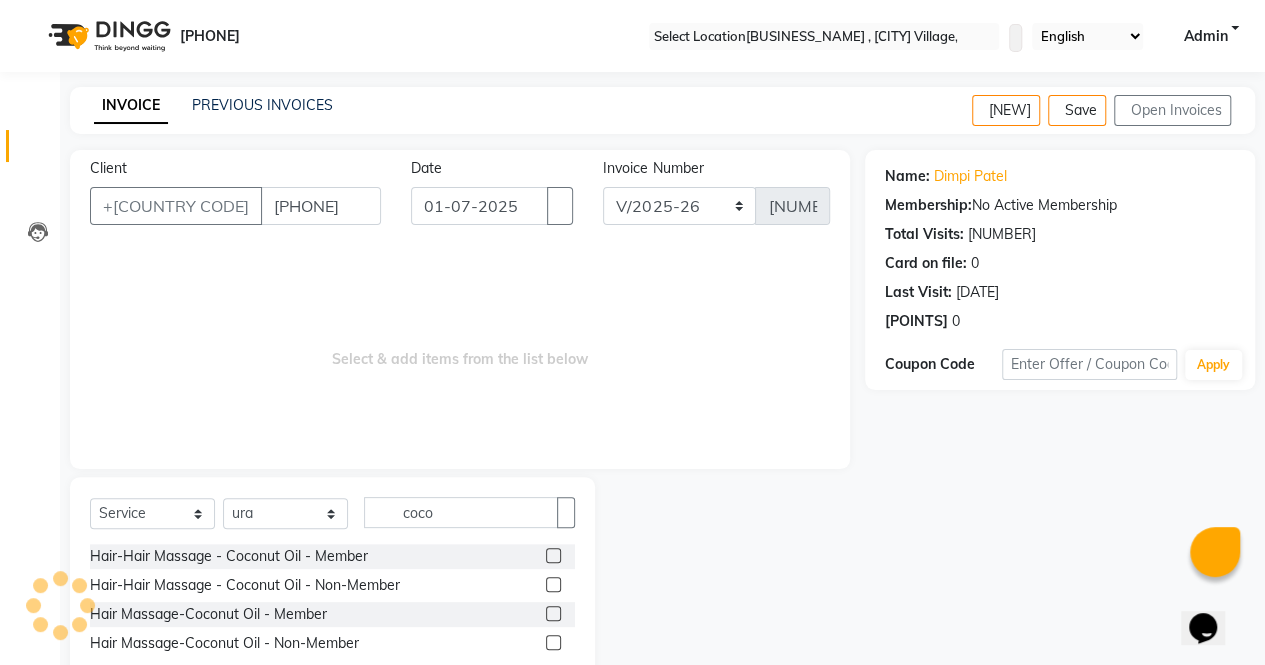 click at bounding box center [553, 584] 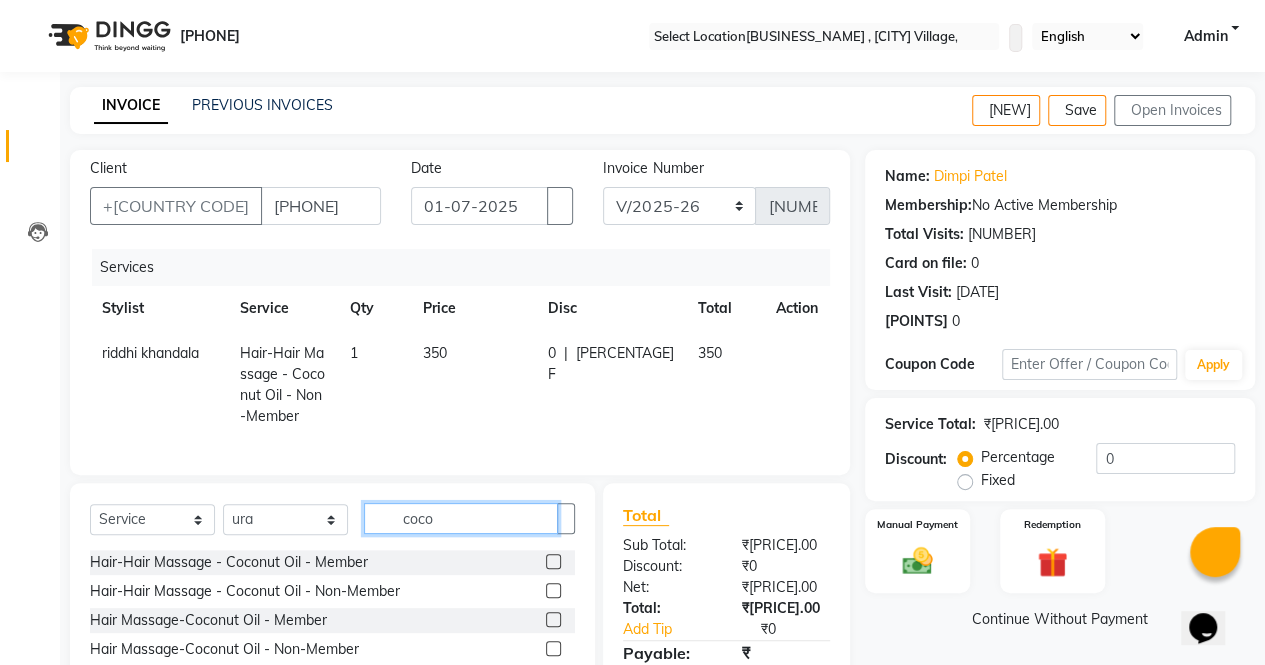 click on "coco" at bounding box center [461, 518] 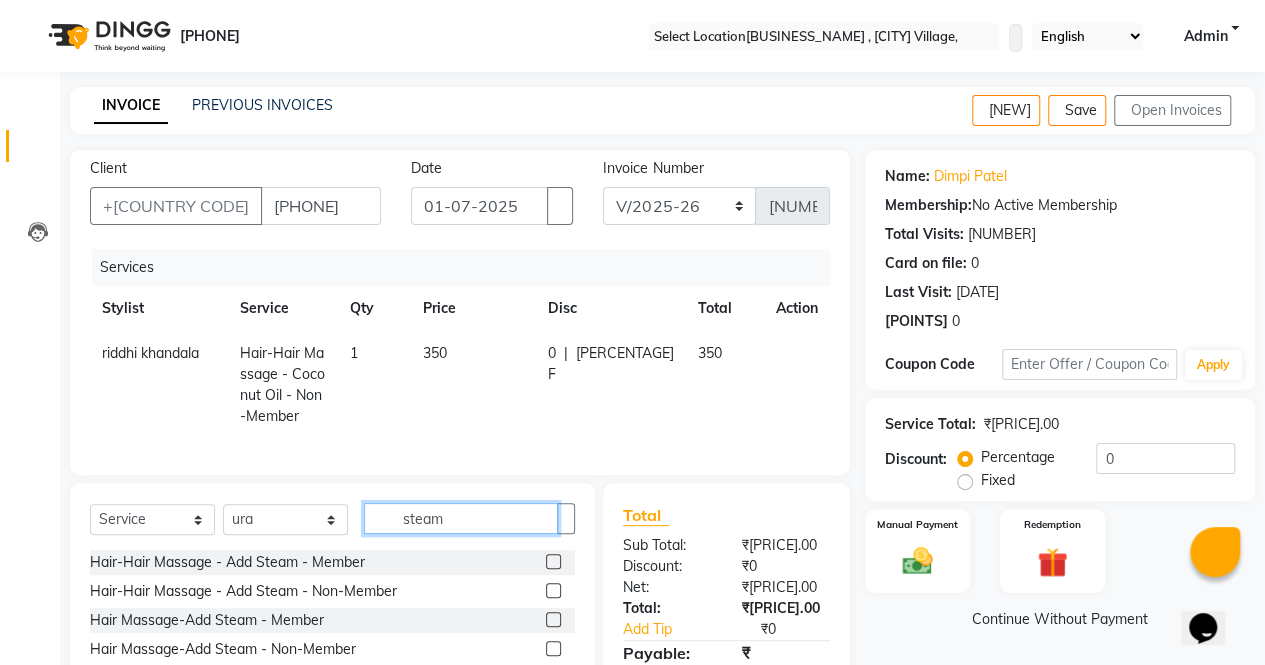 type on "steam" 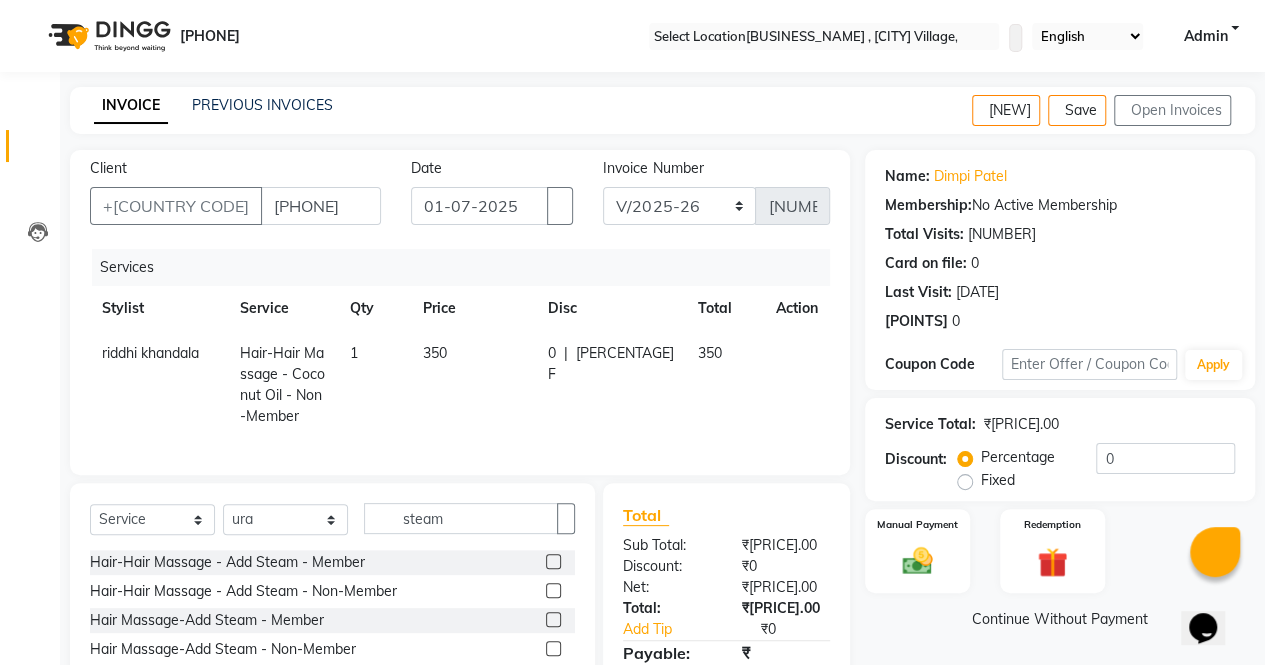 click at bounding box center (553, 590) 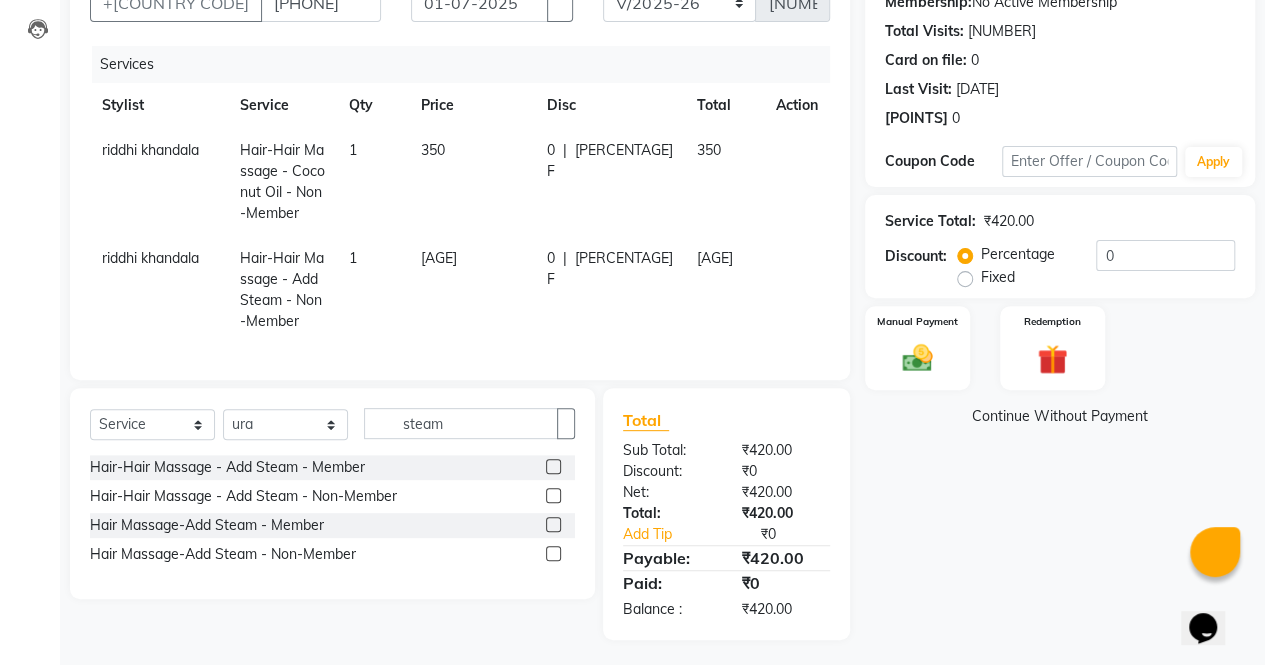 scroll, scrollTop: 220, scrollLeft: 0, axis: vertical 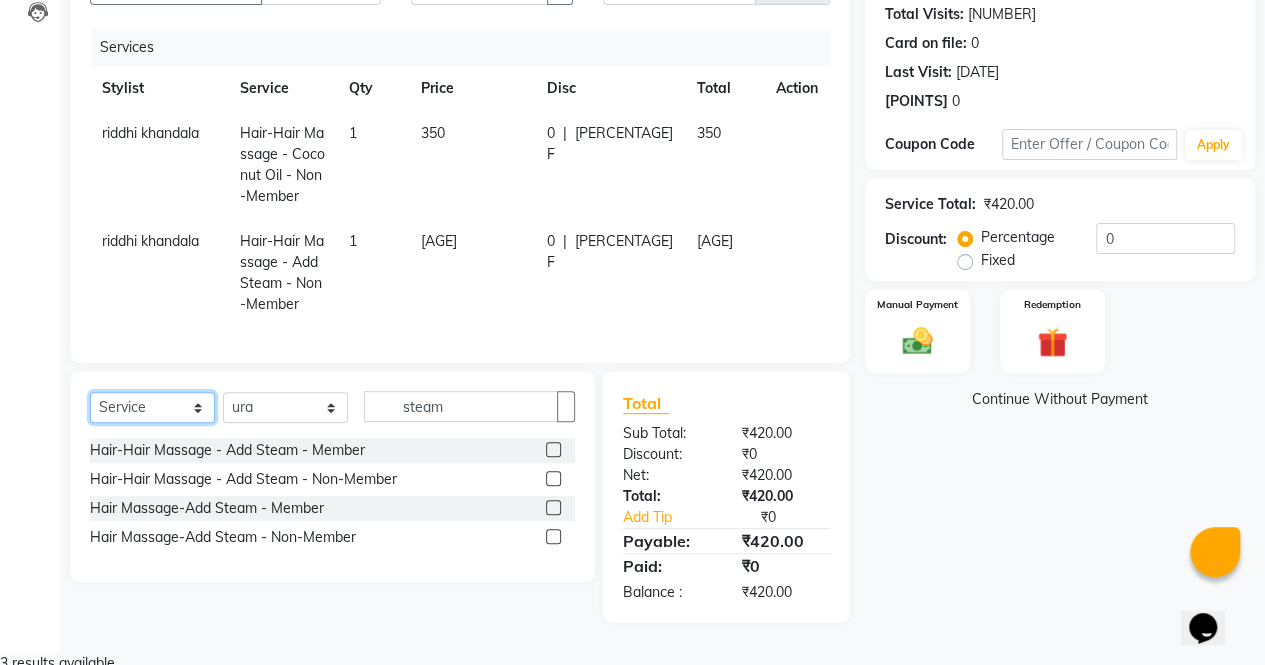 click on "[SERVICE] [PRODUCT] [MEMBERSHIP] [PACKAGE] [VOUCHER] [PREPAID] [GIFT] [CARD]" at bounding box center (152, 407) 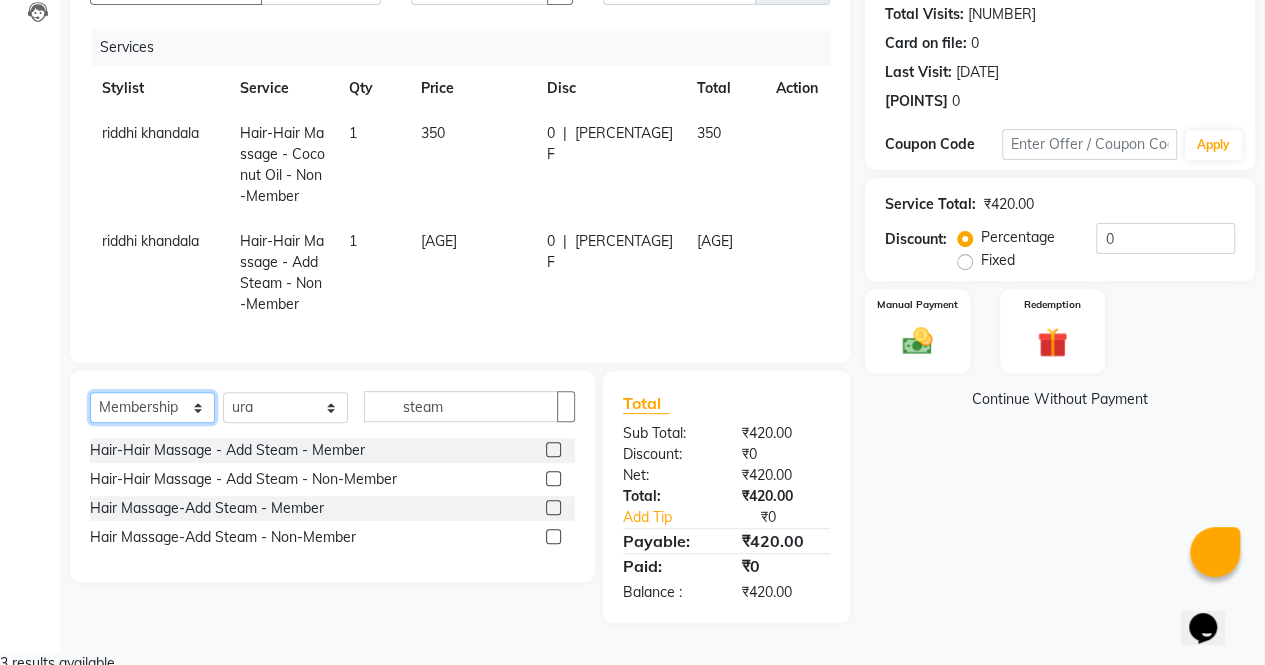 click on "[SERVICE] [PRODUCT] [MEMBERSHIP] [PACKAGE] [VOUCHER] [PREPAID] [GIFT] [CARD]" at bounding box center (152, 407) 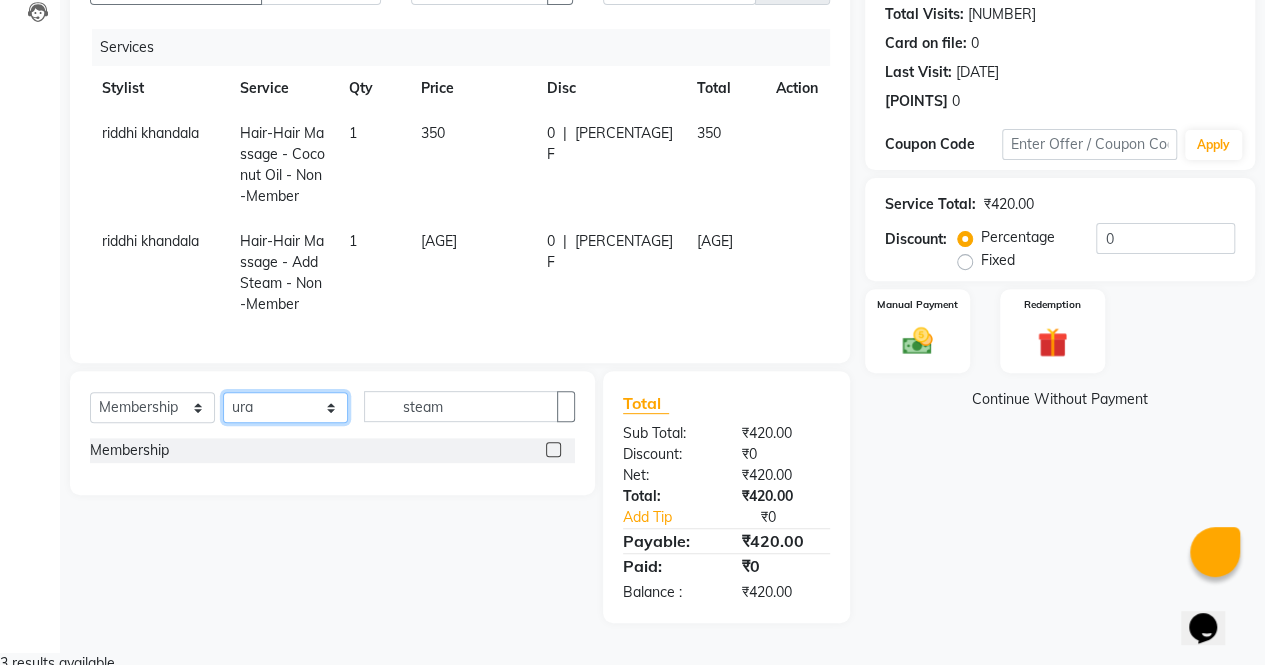 click on "Select Stylist [NAME] [NAME] [NAME] [NAME] [NAME] [NAME] [NAME] [NAME] [NAME] [NAME] [NAME] [NAME] [NAME] [NAME] [NAME] [NAME] [NAME]" at bounding box center (285, 407) 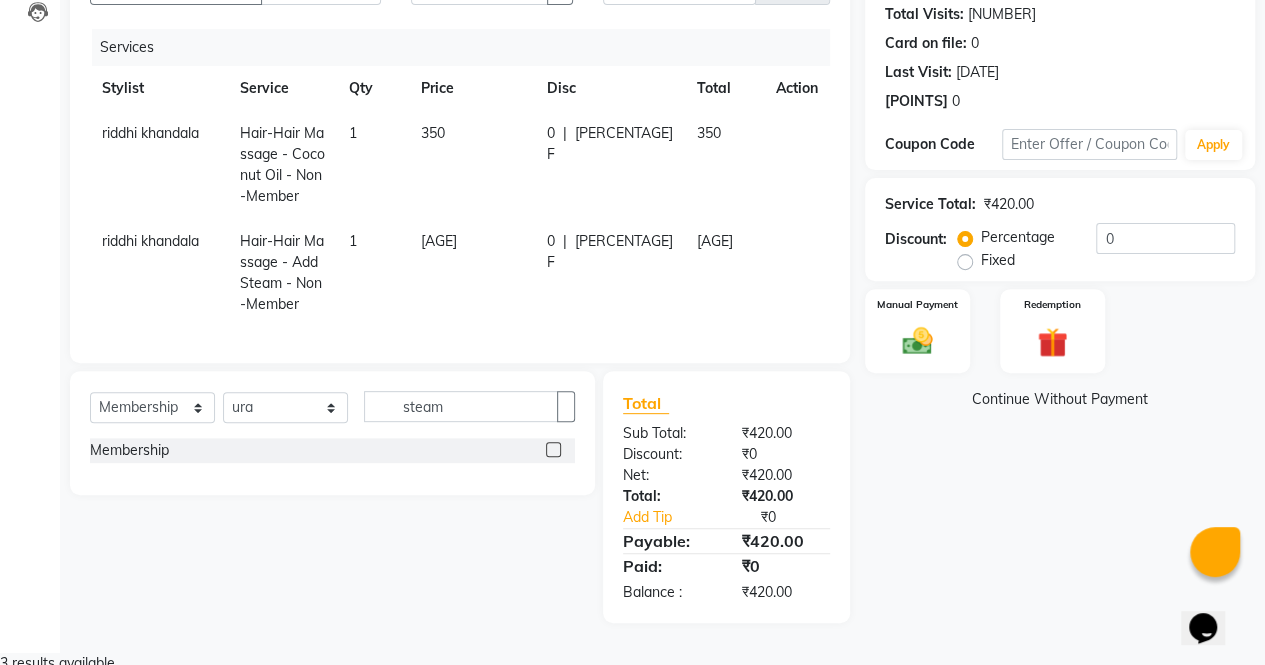 click at bounding box center (553, 449) 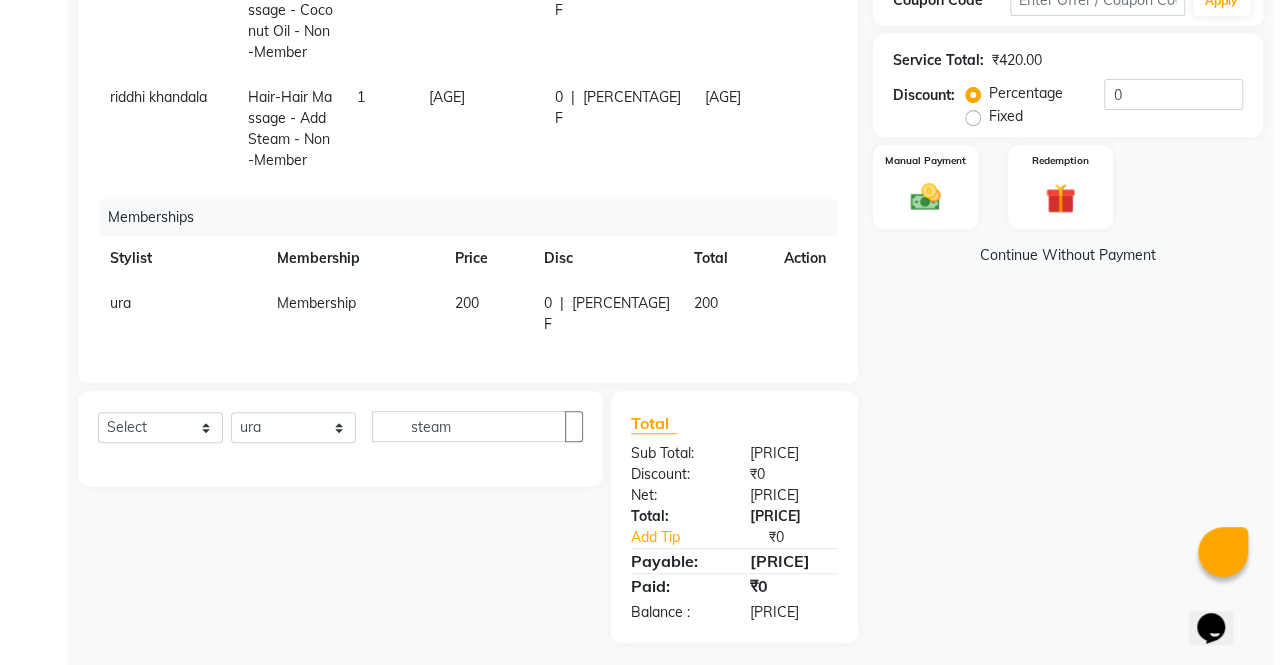 scroll, scrollTop: 0, scrollLeft: 0, axis: both 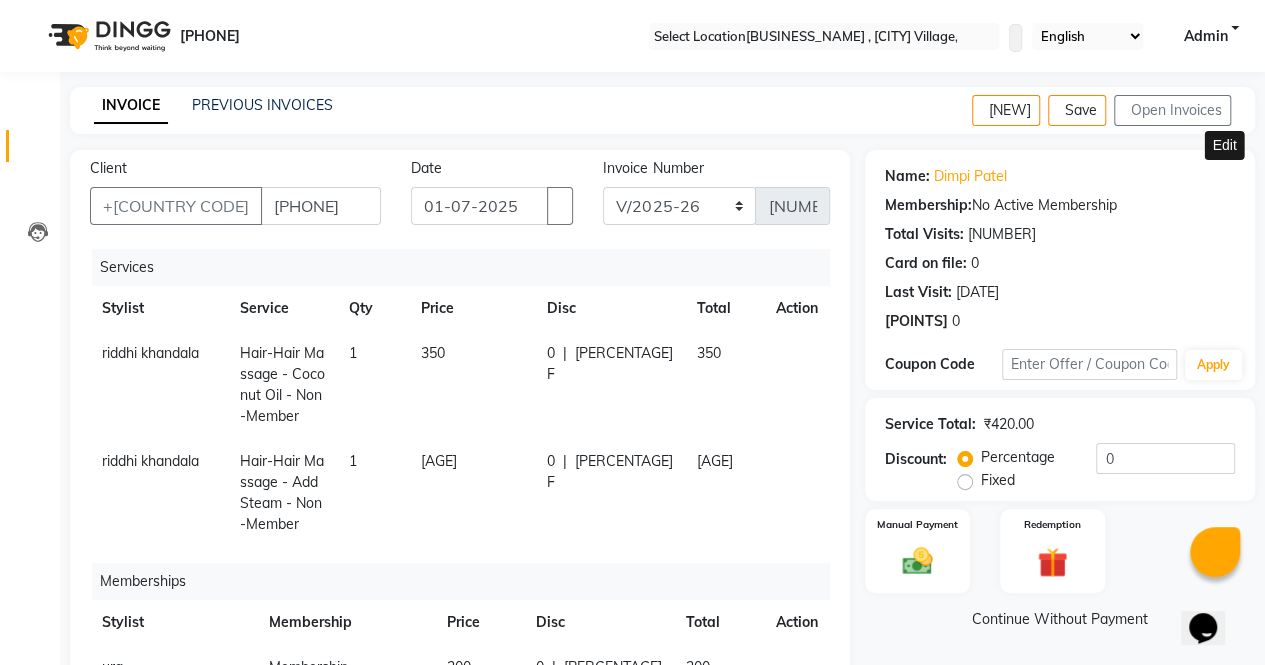 click at bounding box center (1227, 176) 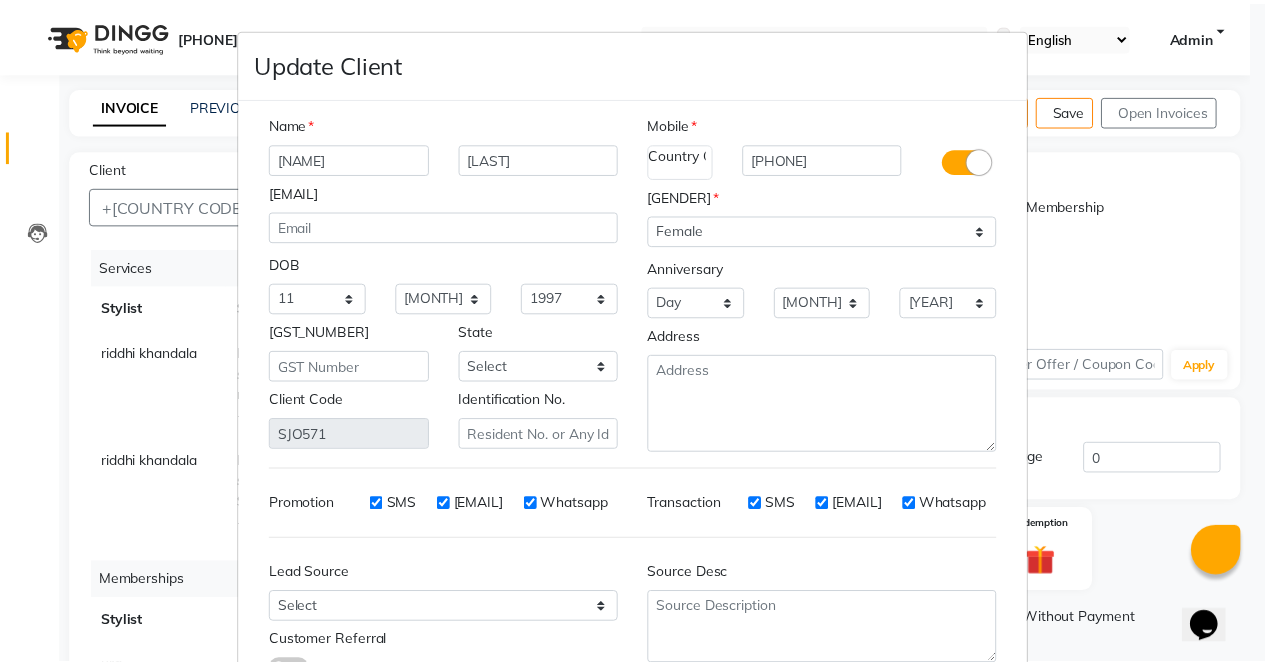 scroll, scrollTop: 144, scrollLeft: 0, axis: vertical 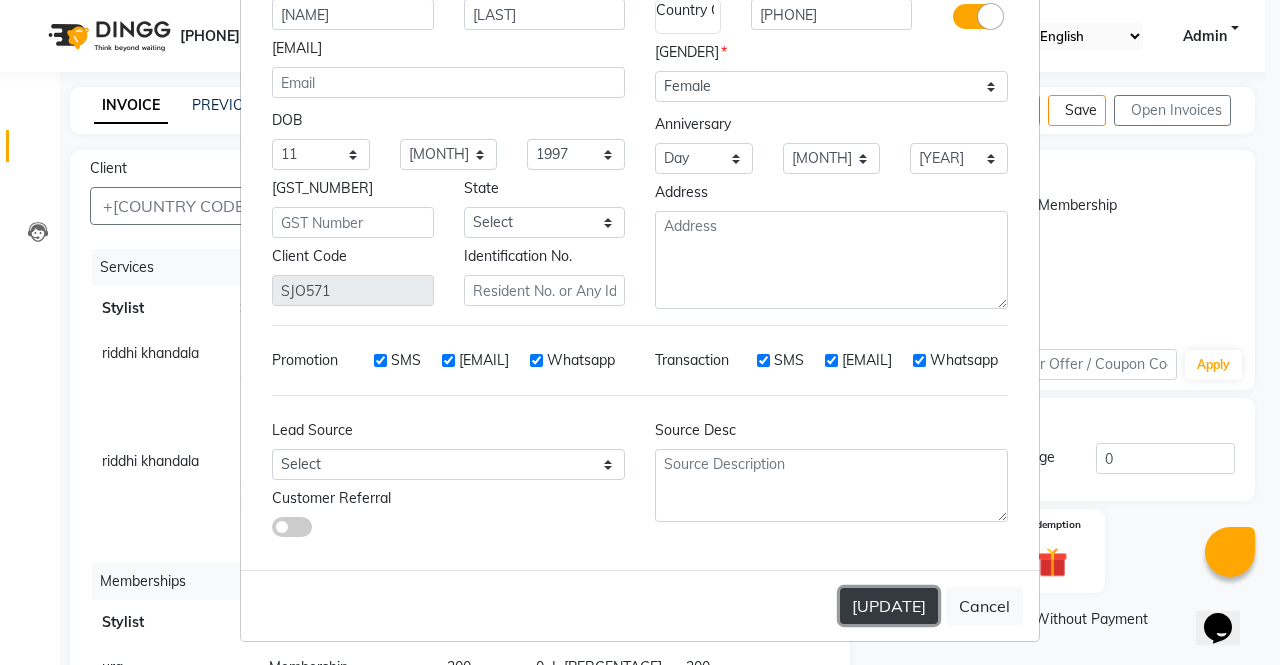 click on "[UPDATE]" at bounding box center (889, 606) 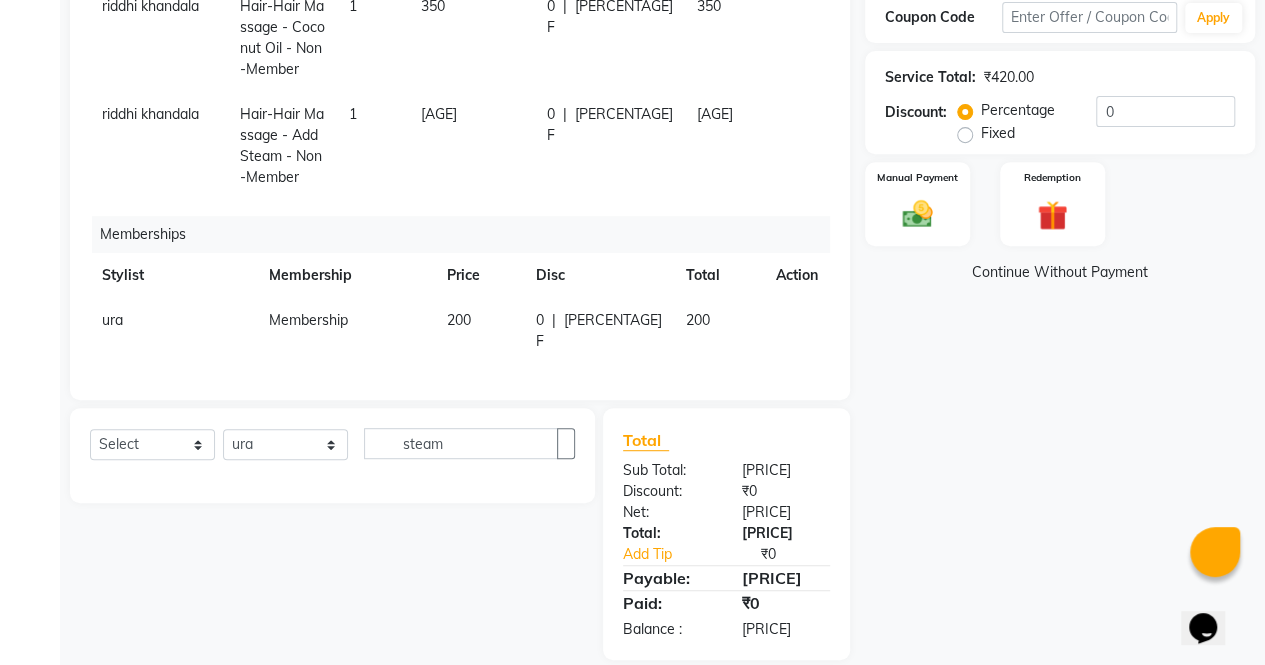 scroll, scrollTop: 364, scrollLeft: 0, axis: vertical 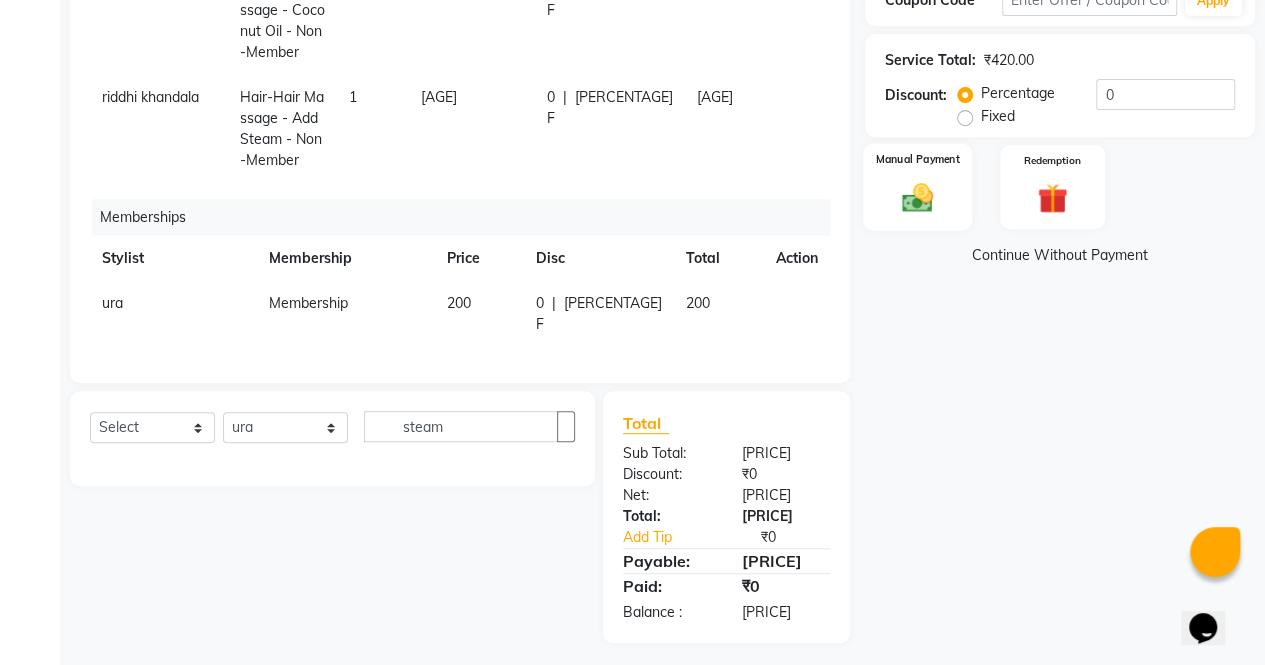 click at bounding box center [917, 197] 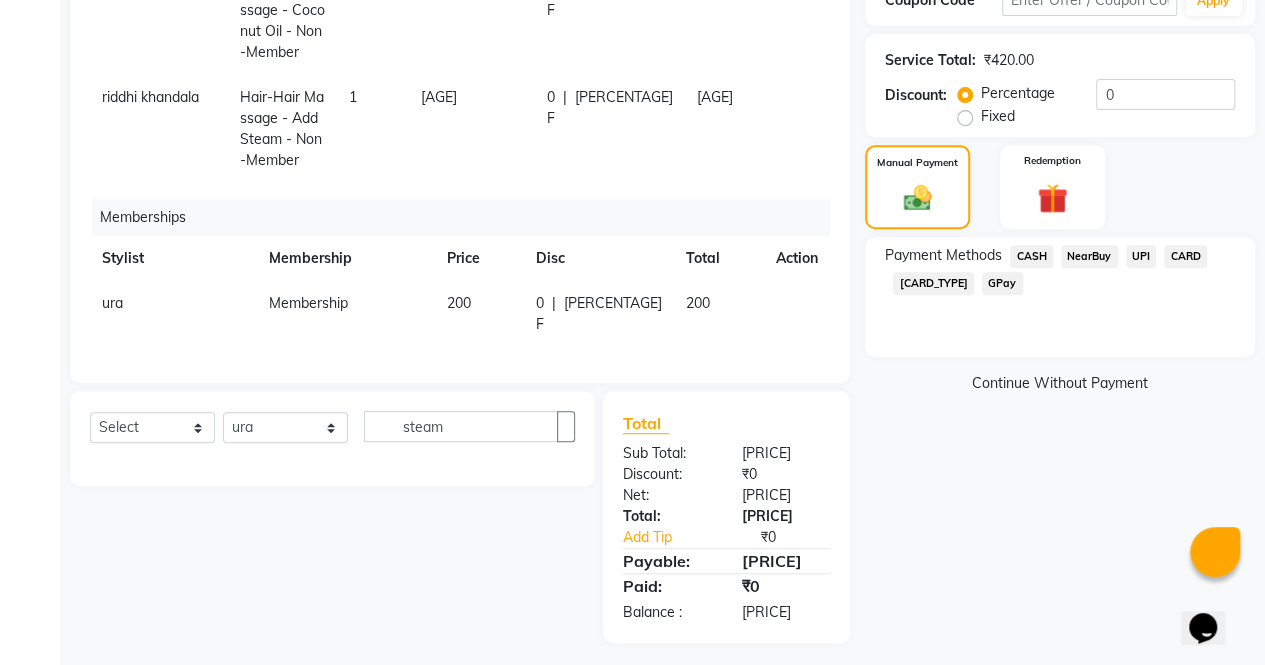 click on "CASH" at bounding box center [1031, 256] 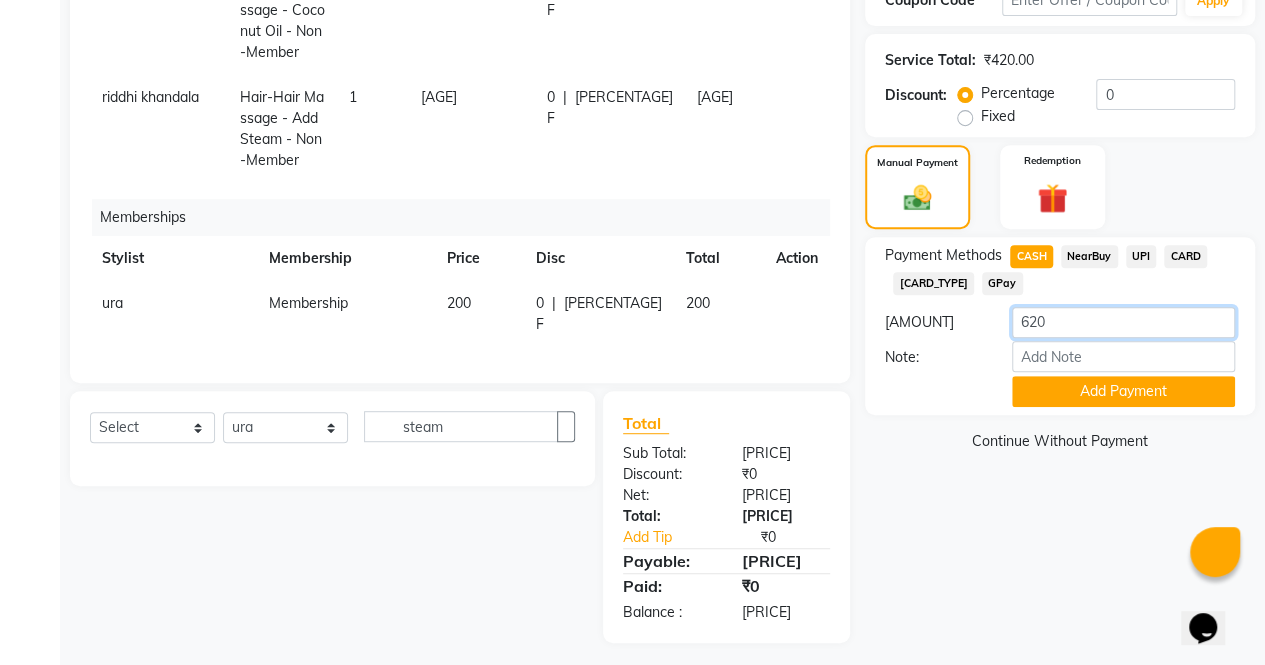 click on "620" at bounding box center (1123, 322) 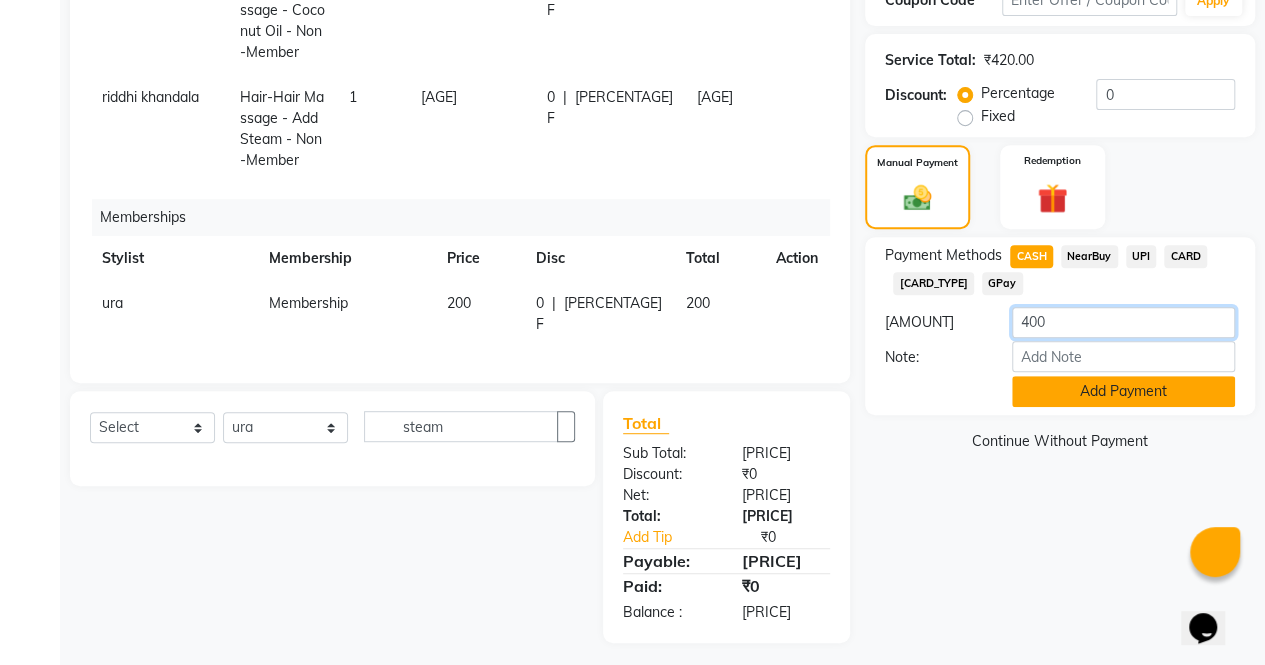 type on "400" 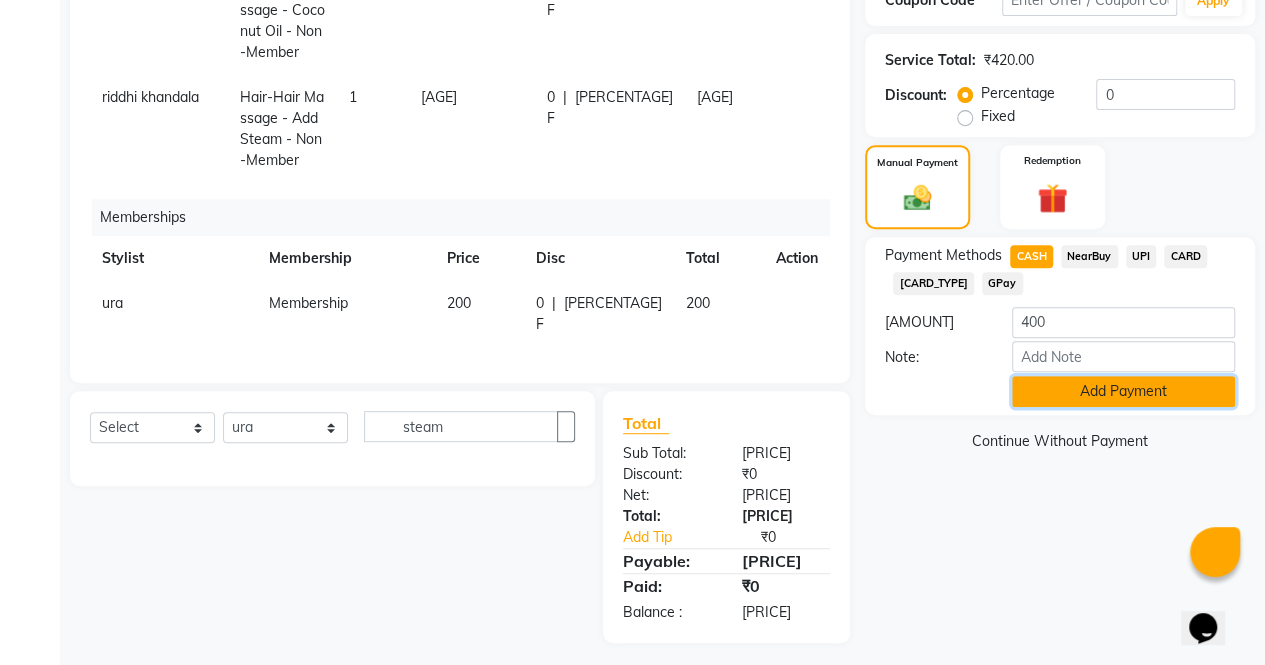 click on "Add Payment" at bounding box center [1123, 391] 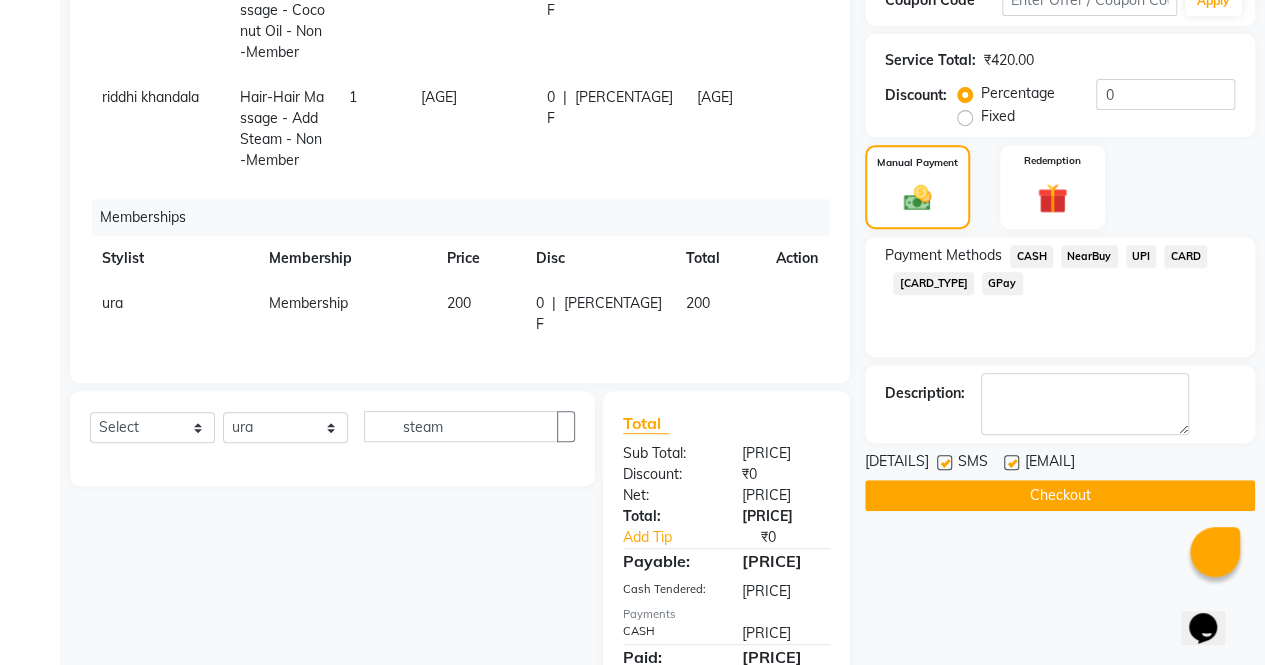 click on "UPI" at bounding box center (1031, 256) 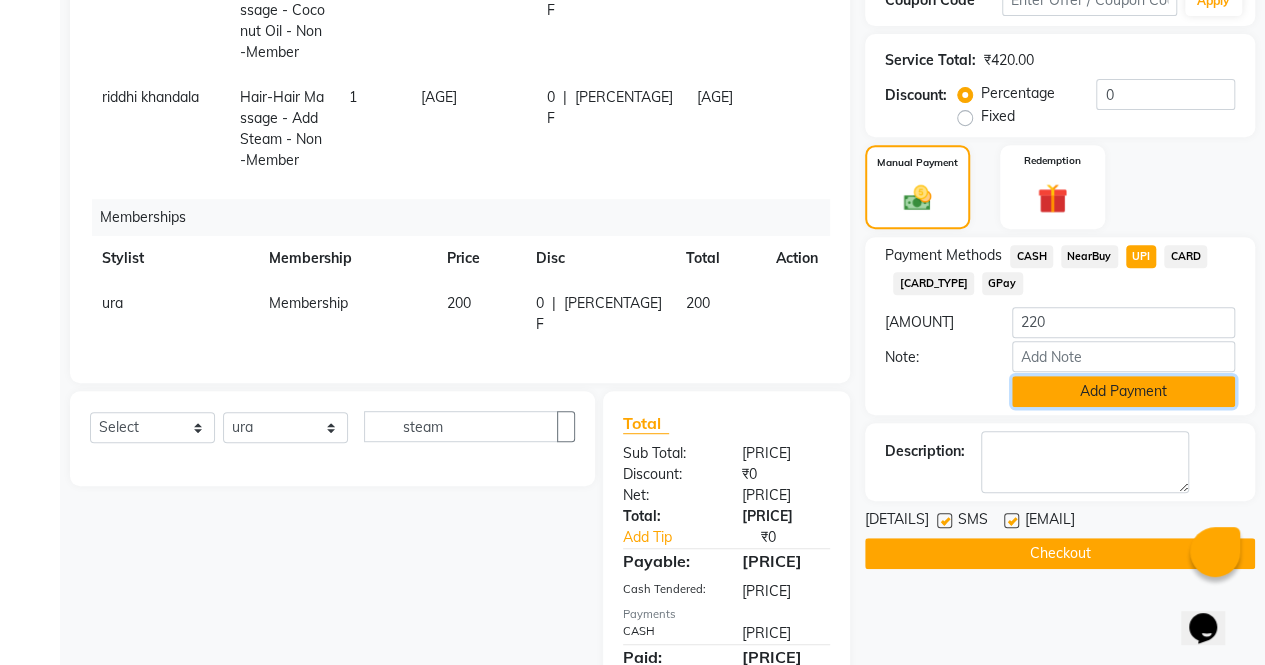 click on "Add Payment" at bounding box center (1123, 391) 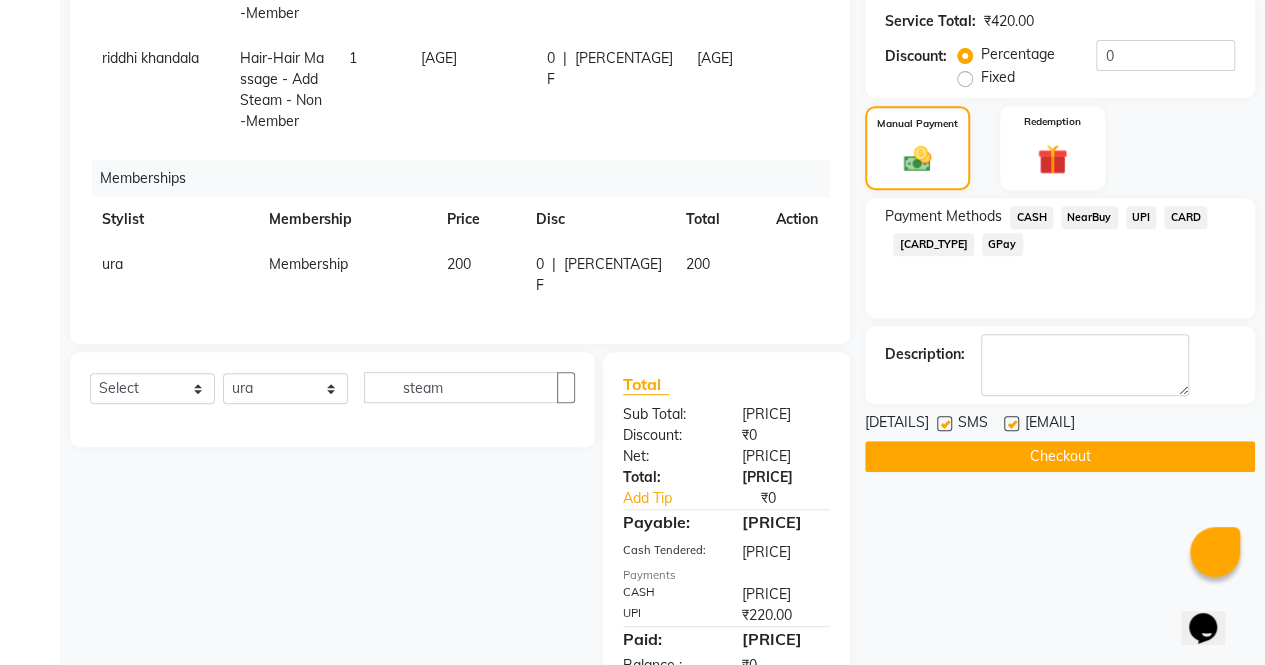 scroll, scrollTop: 455, scrollLeft: 0, axis: vertical 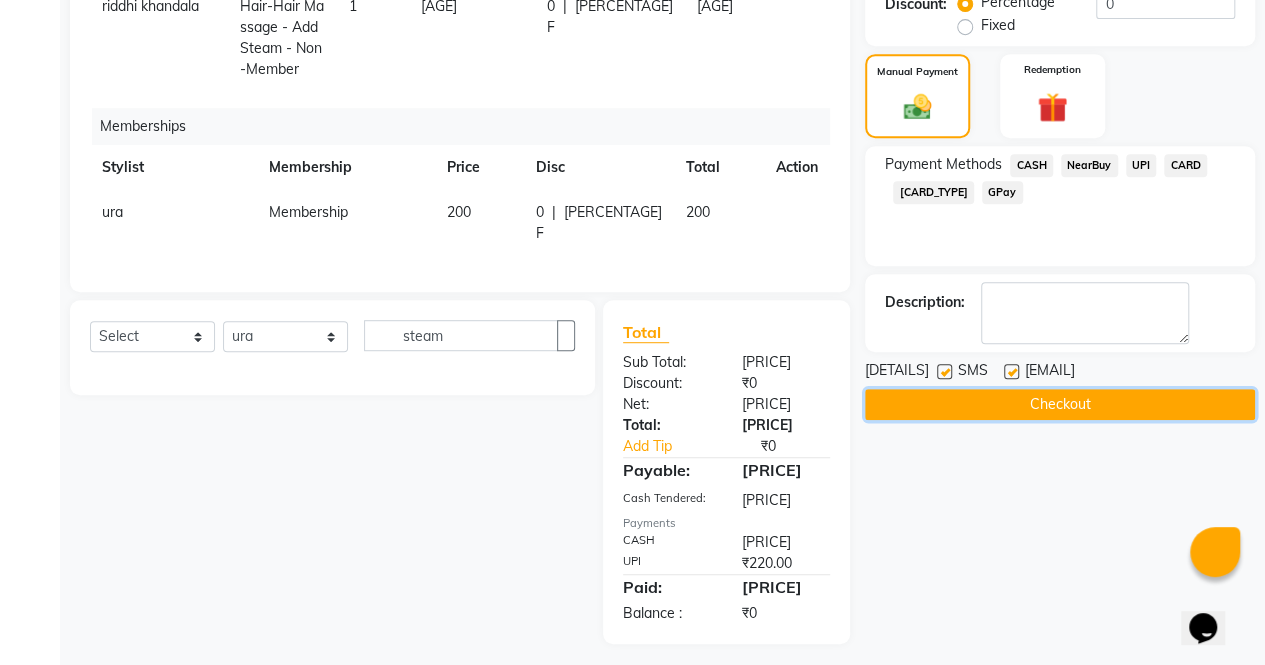 click on "Checkout" at bounding box center [1060, 404] 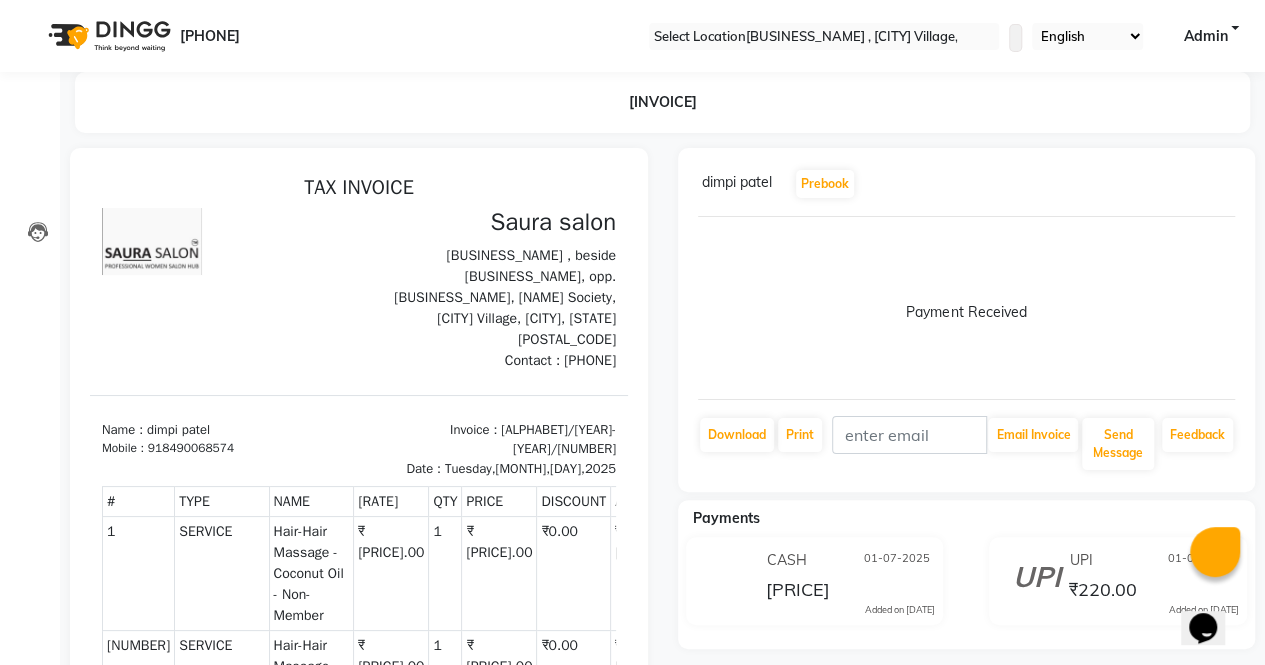 scroll, scrollTop: 0, scrollLeft: 0, axis: both 